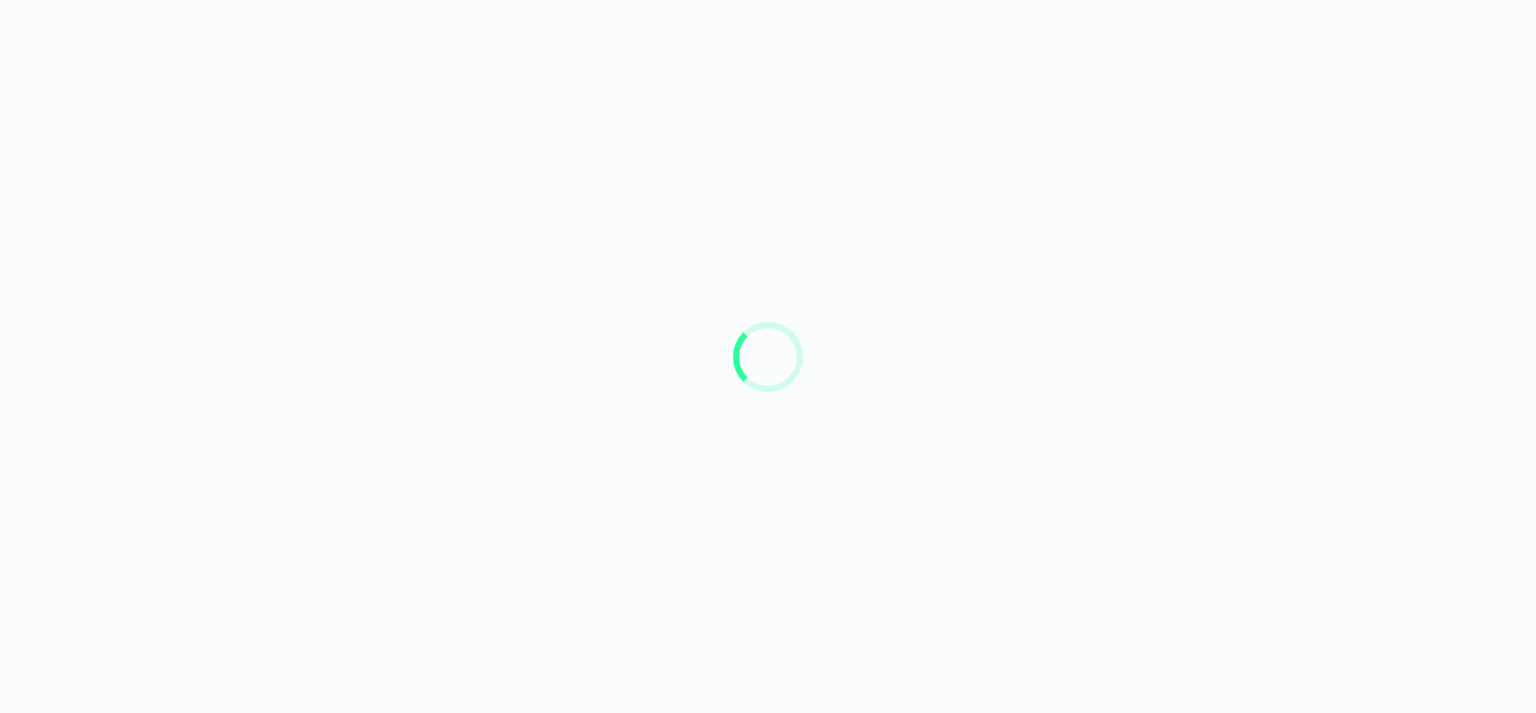 scroll, scrollTop: 0, scrollLeft: 0, axis: both 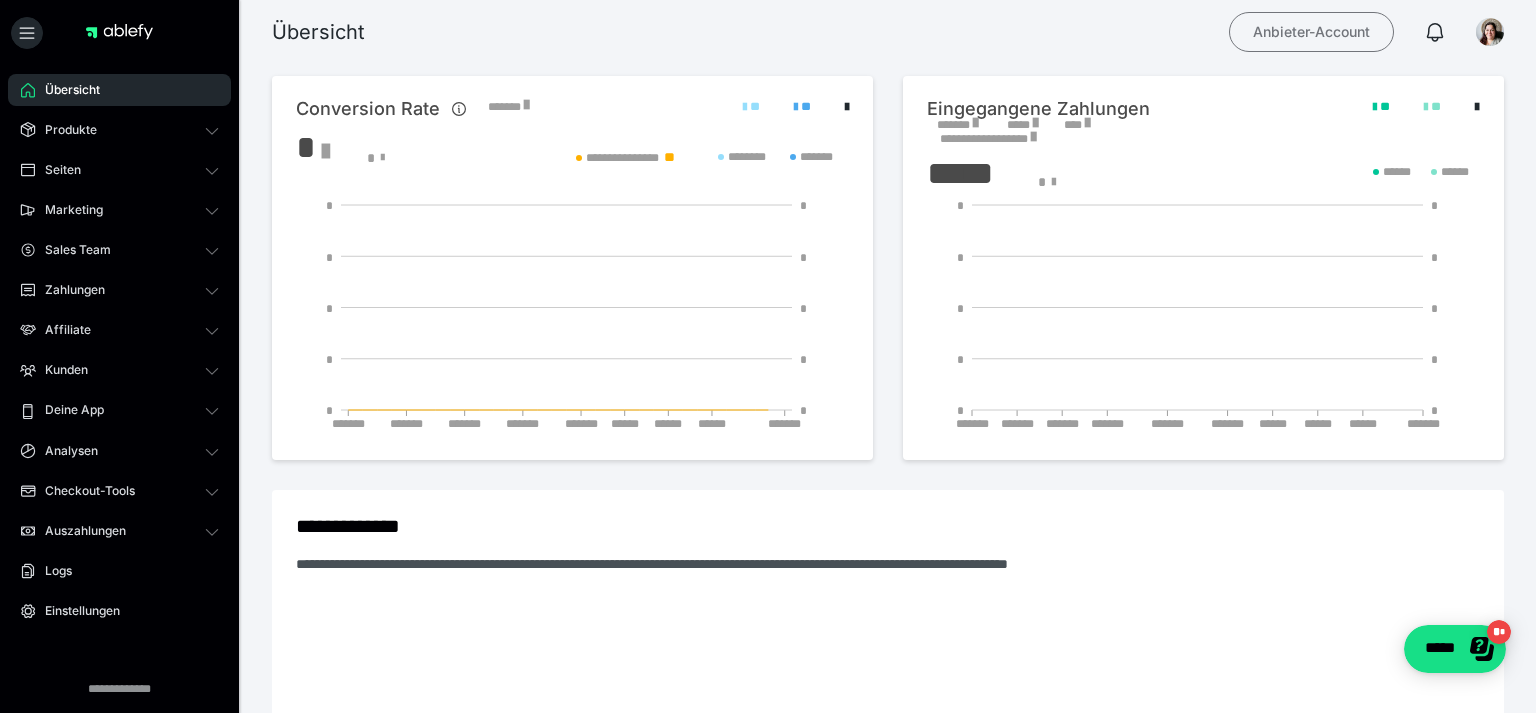 click on "Anbieter-Account" at bounding box center [1311, 32] 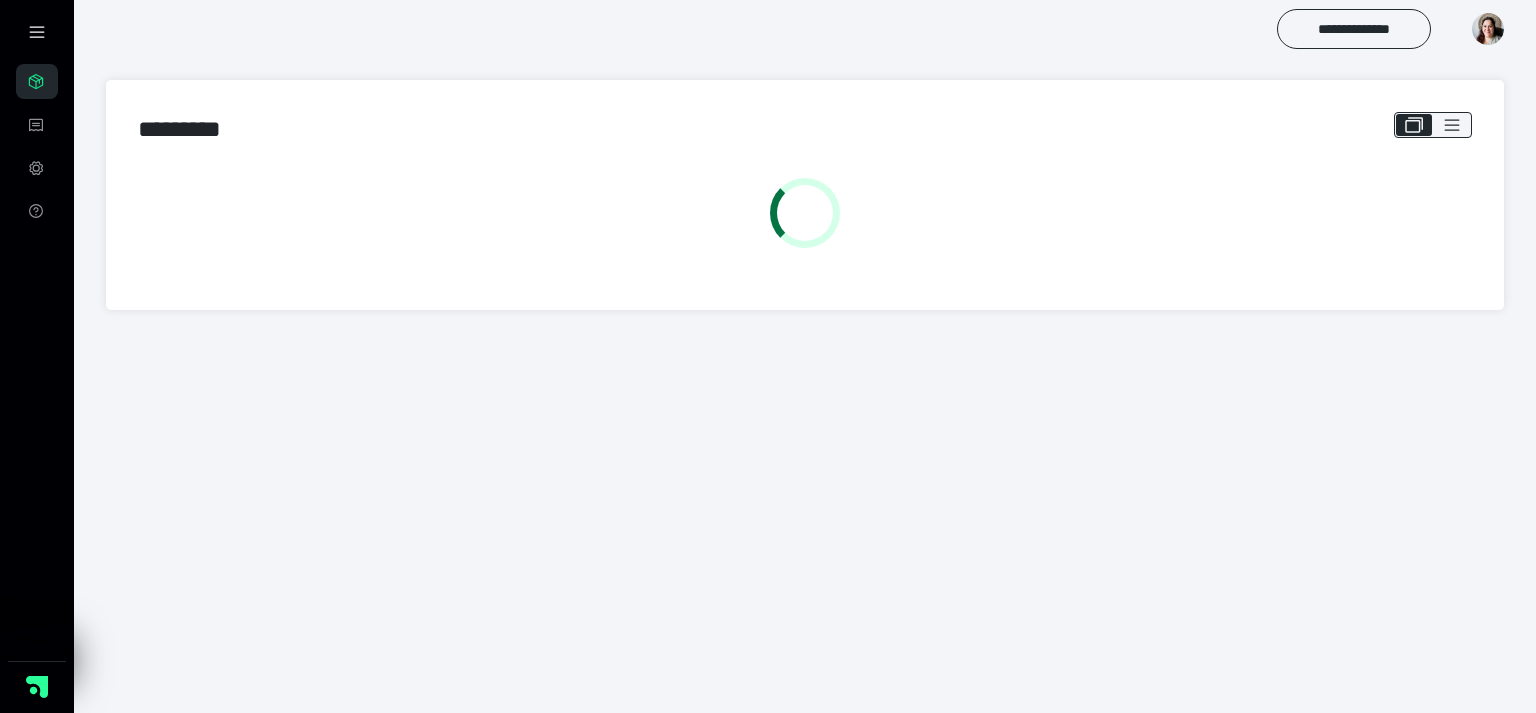 scroll, scrollTop: 0, scrollLeft: 0, axis: both 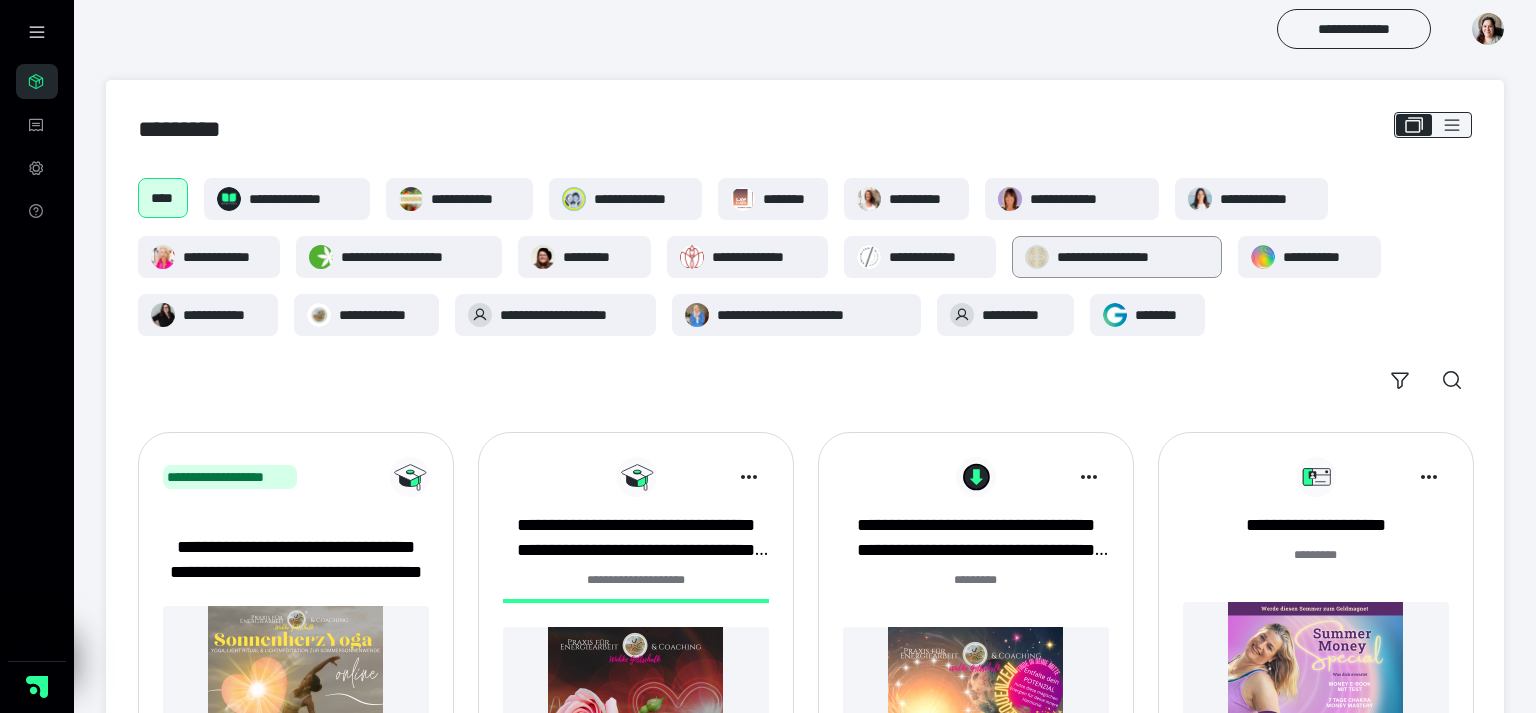 click on "**********" at bounding box center (1132, 257) 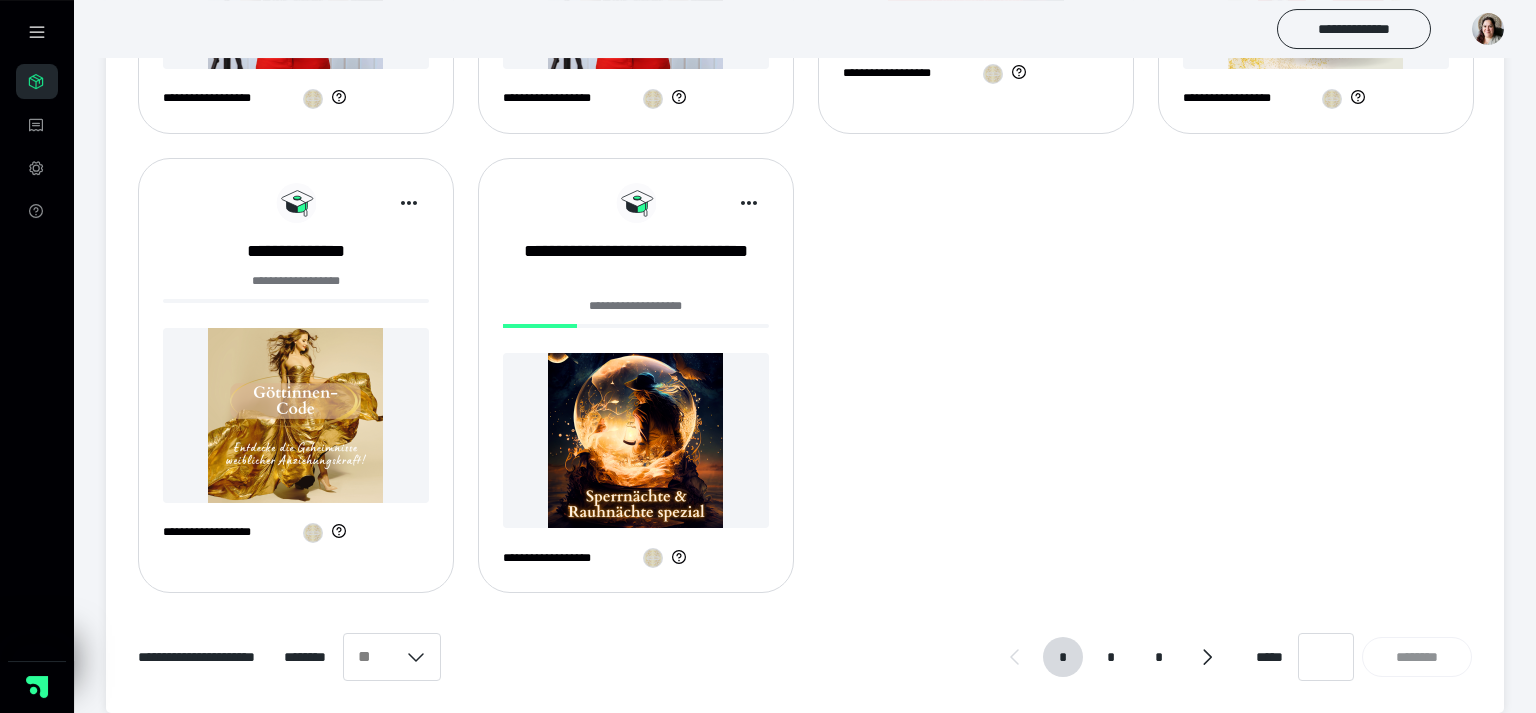 scroll, scrollTop: 1214, scrollLeft: 0, axis: vertical 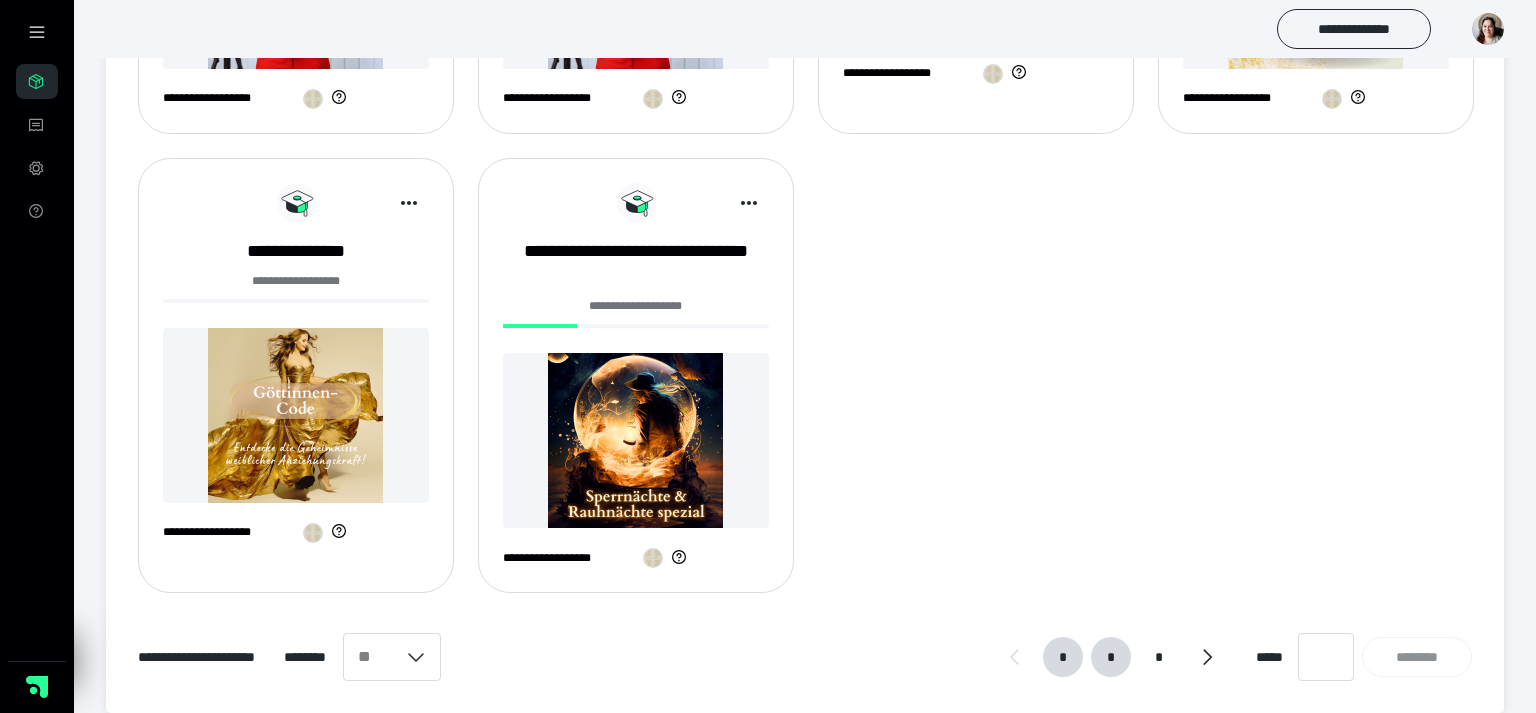 click on "*" at bounding box center [1111, 657] 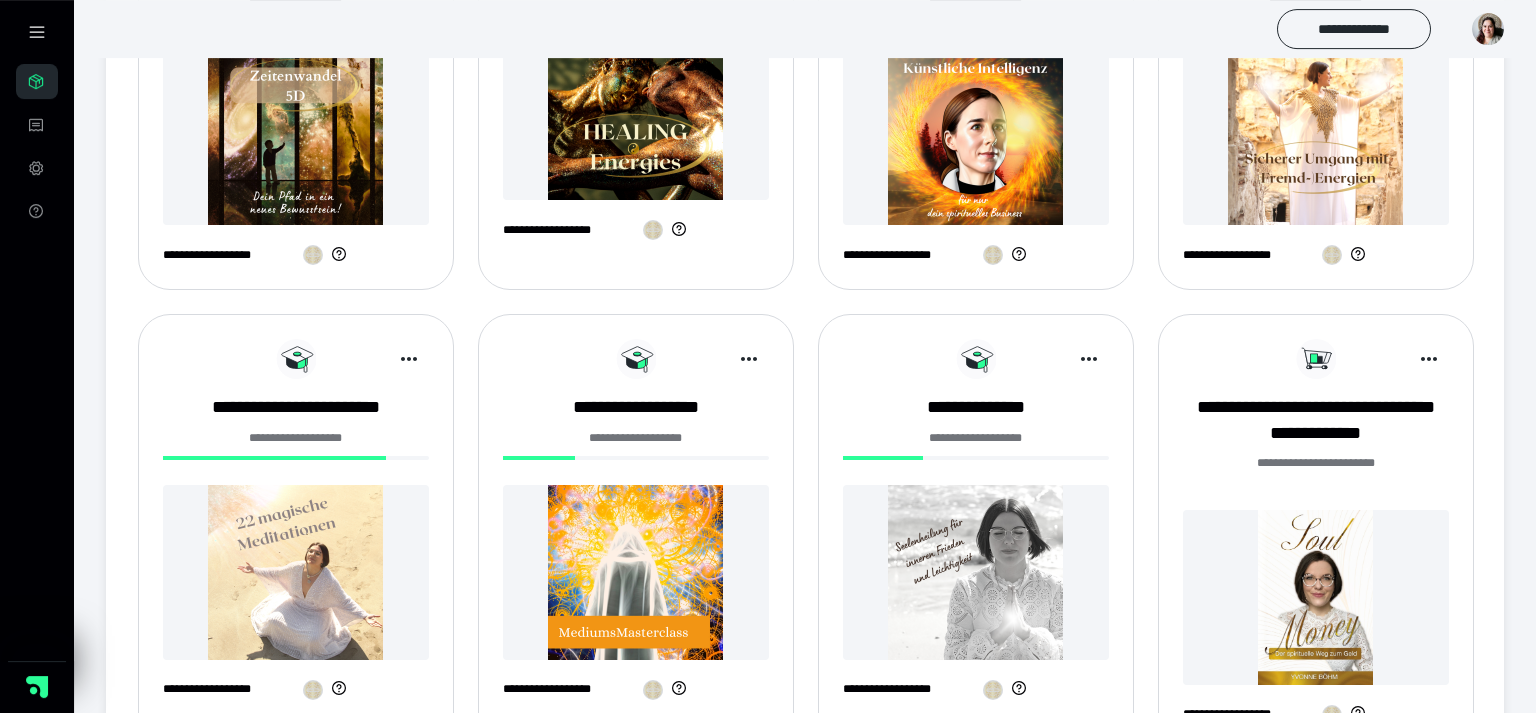 scroll, scrollTop: 633, scrollLeft: 0, axis: vertical 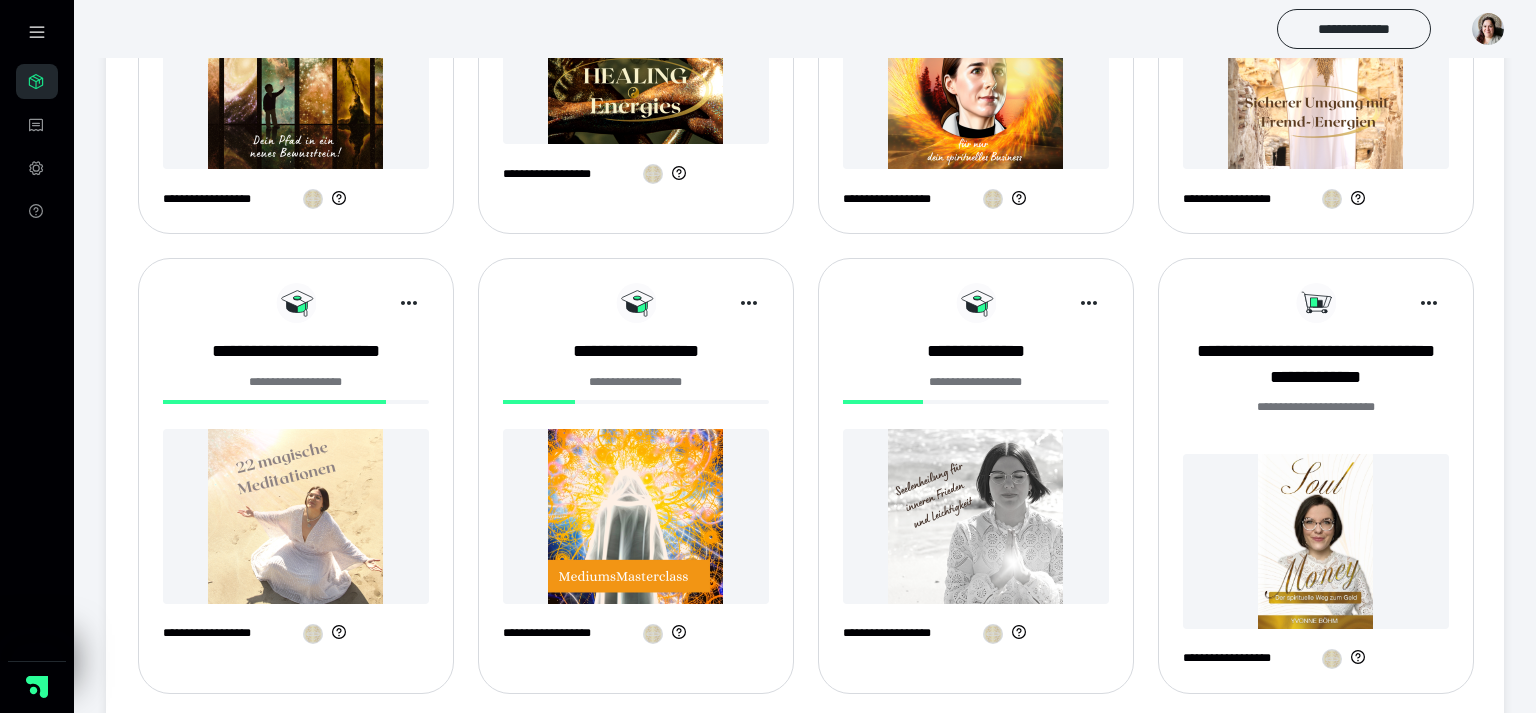 click at bounding box center [296, 516] 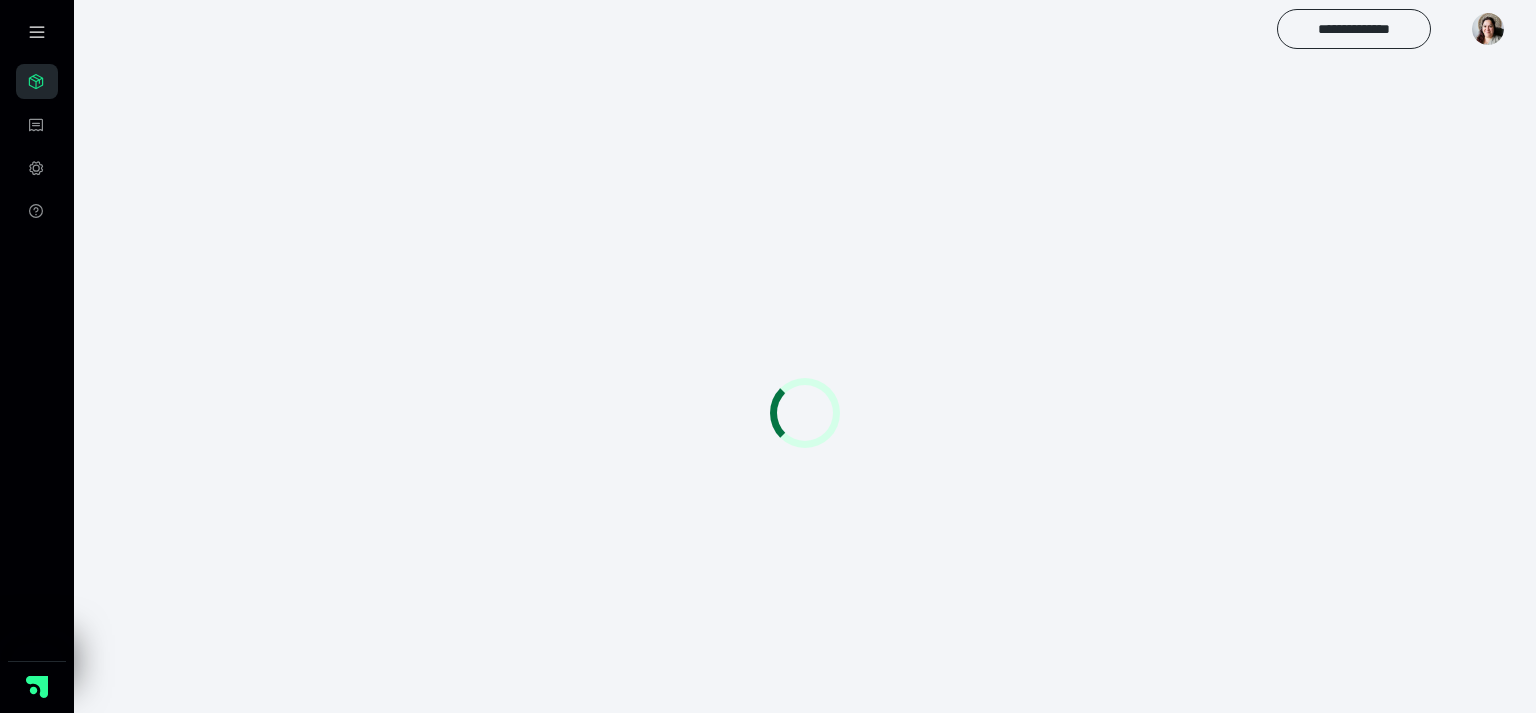 scroll, scrollTop: 0, scrollLeft: 0, axis: both 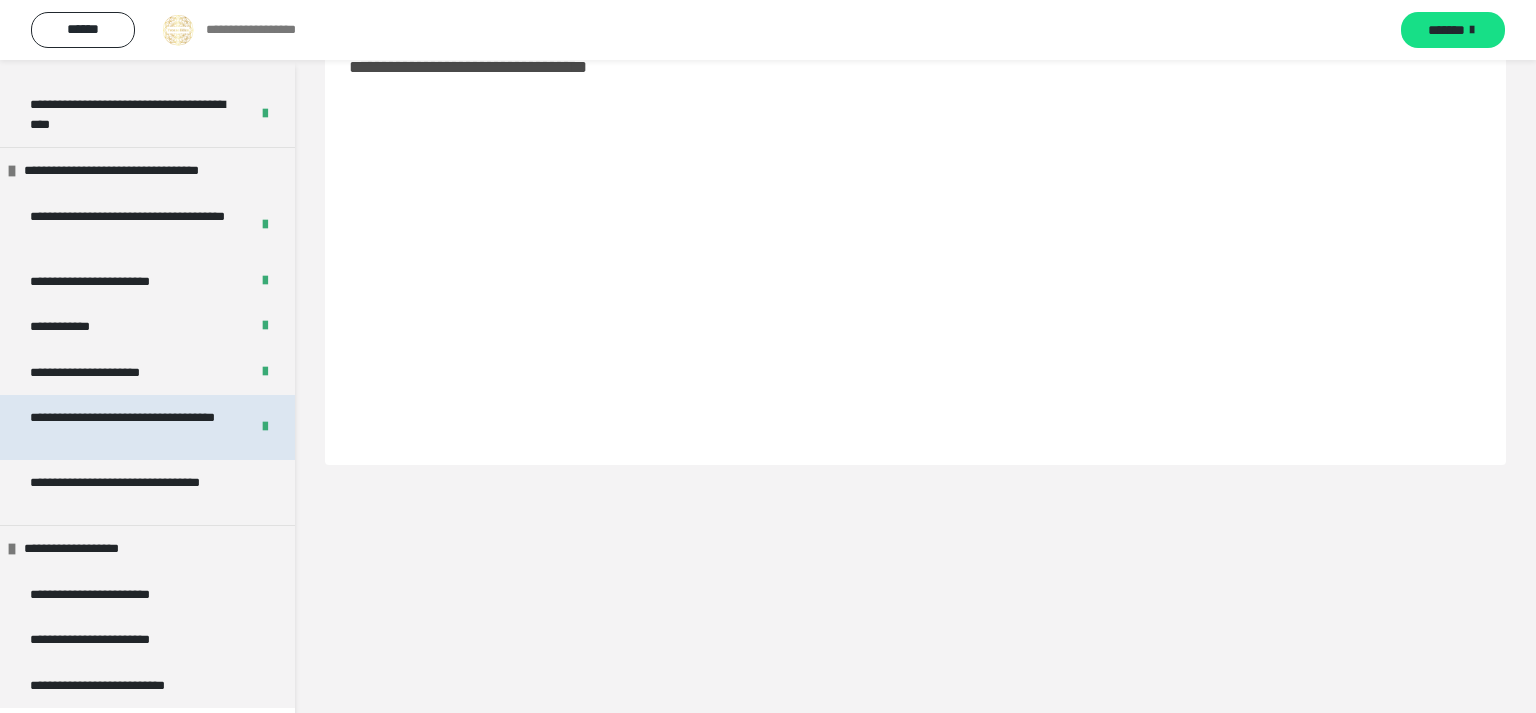 click on "**********" at bounding box center (131, 427) 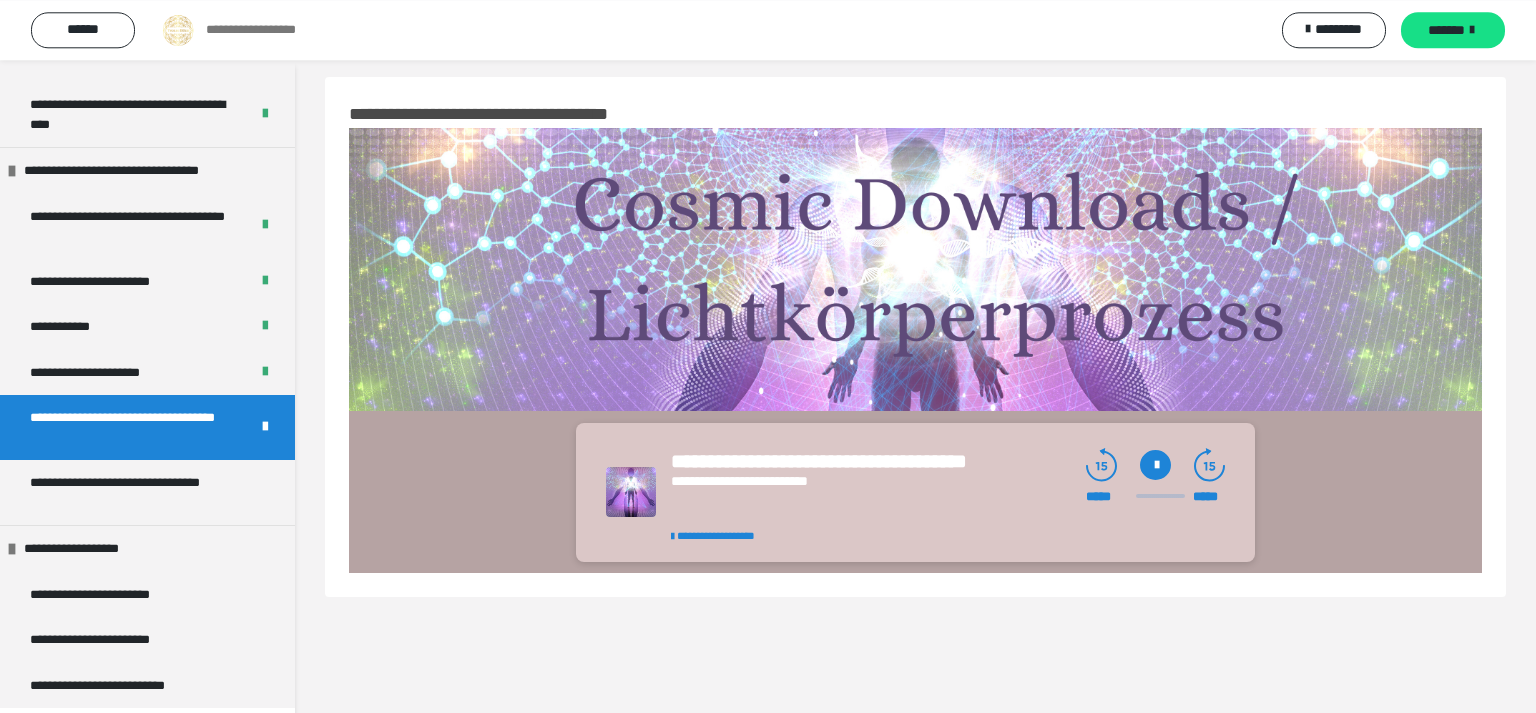 scroll, scrollTop: 0, scrollLeft: 0, axis: both 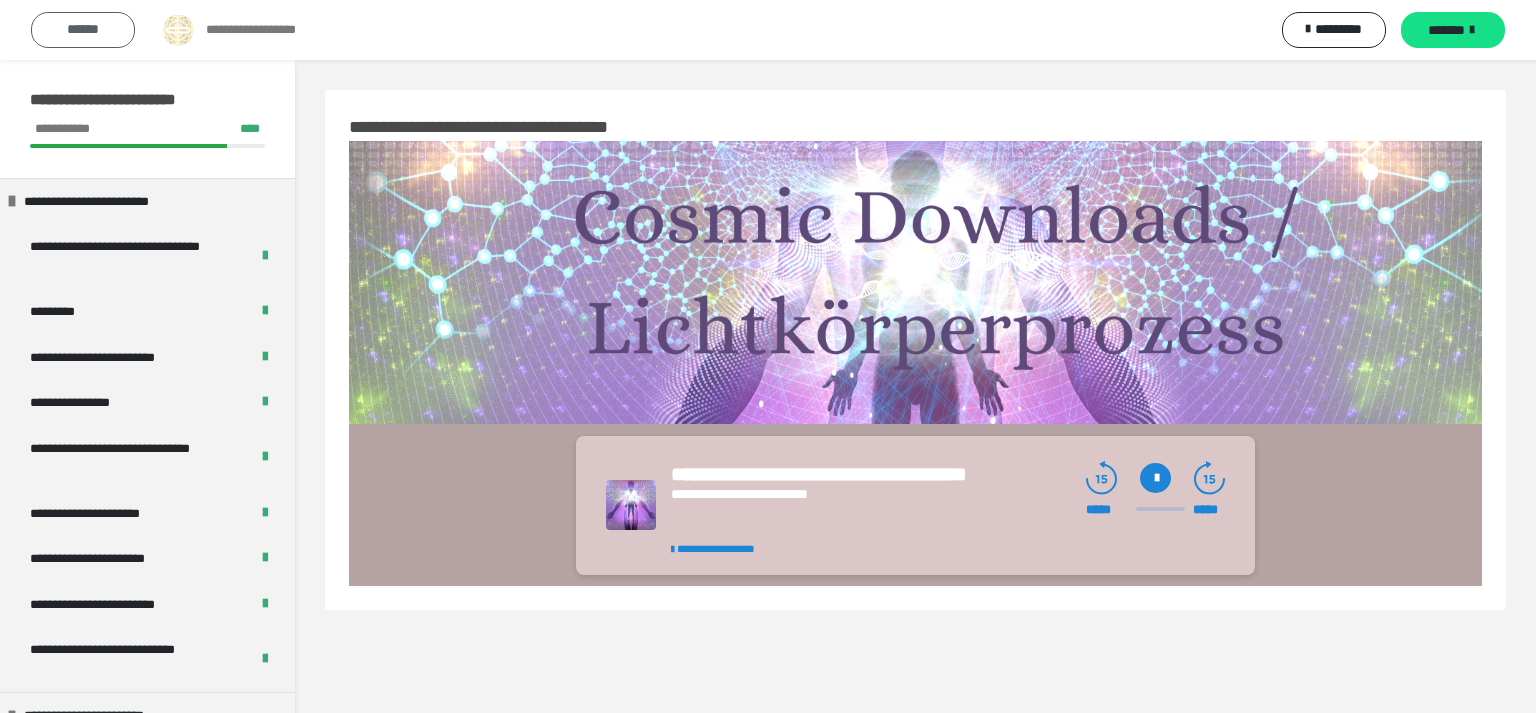 click on "******" at bounding box center (83, 29) 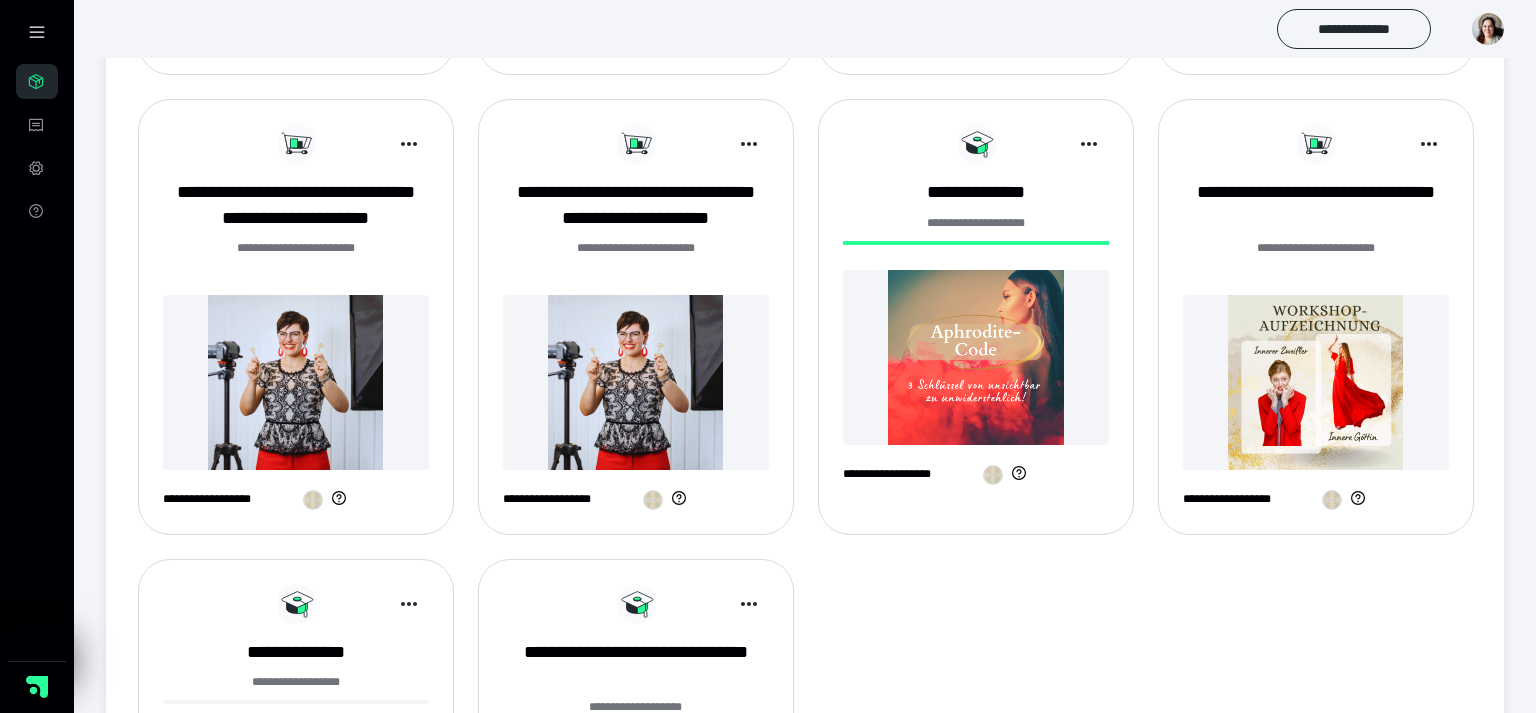scroll, scrollTop: 1214, scrollLeft: 0, axis: vertical 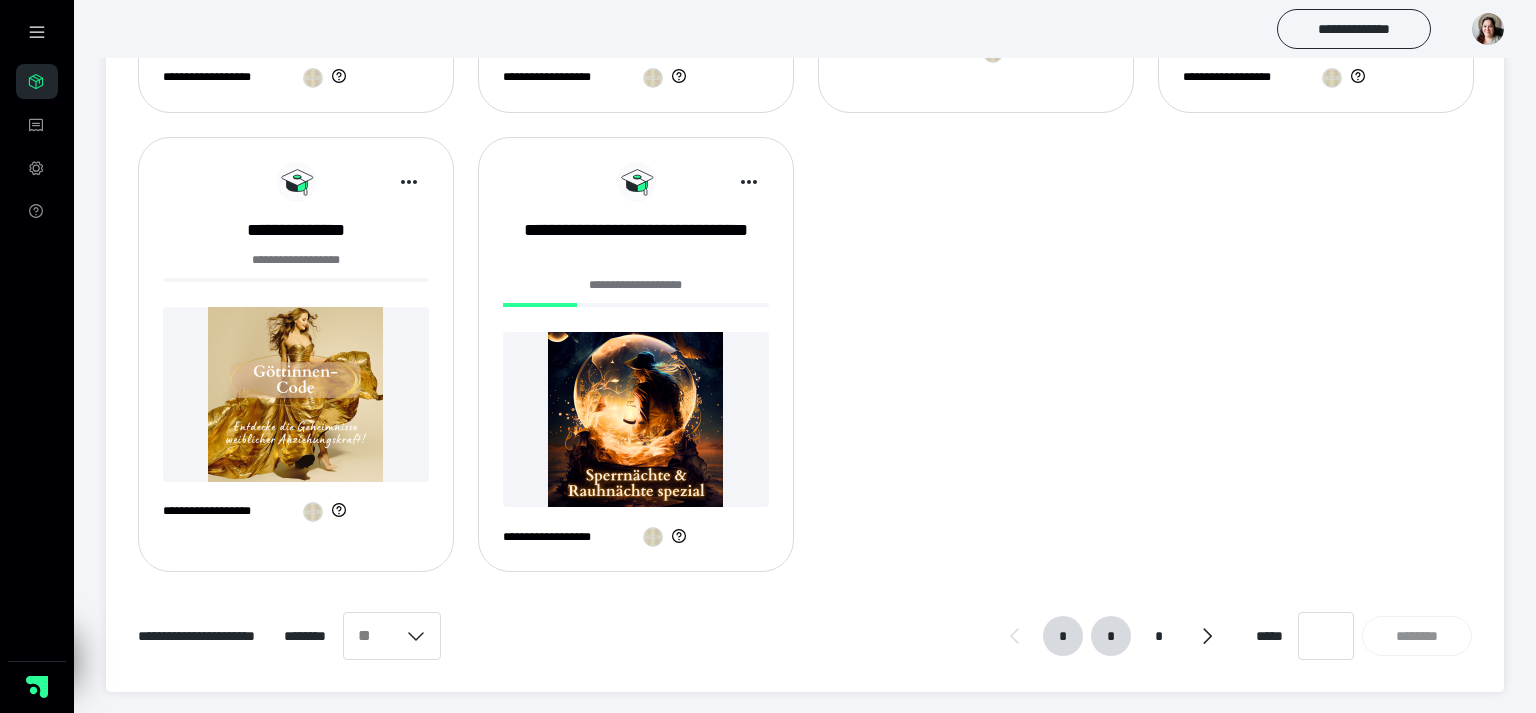 click on "* * *" at bounding box center (1111, 636) 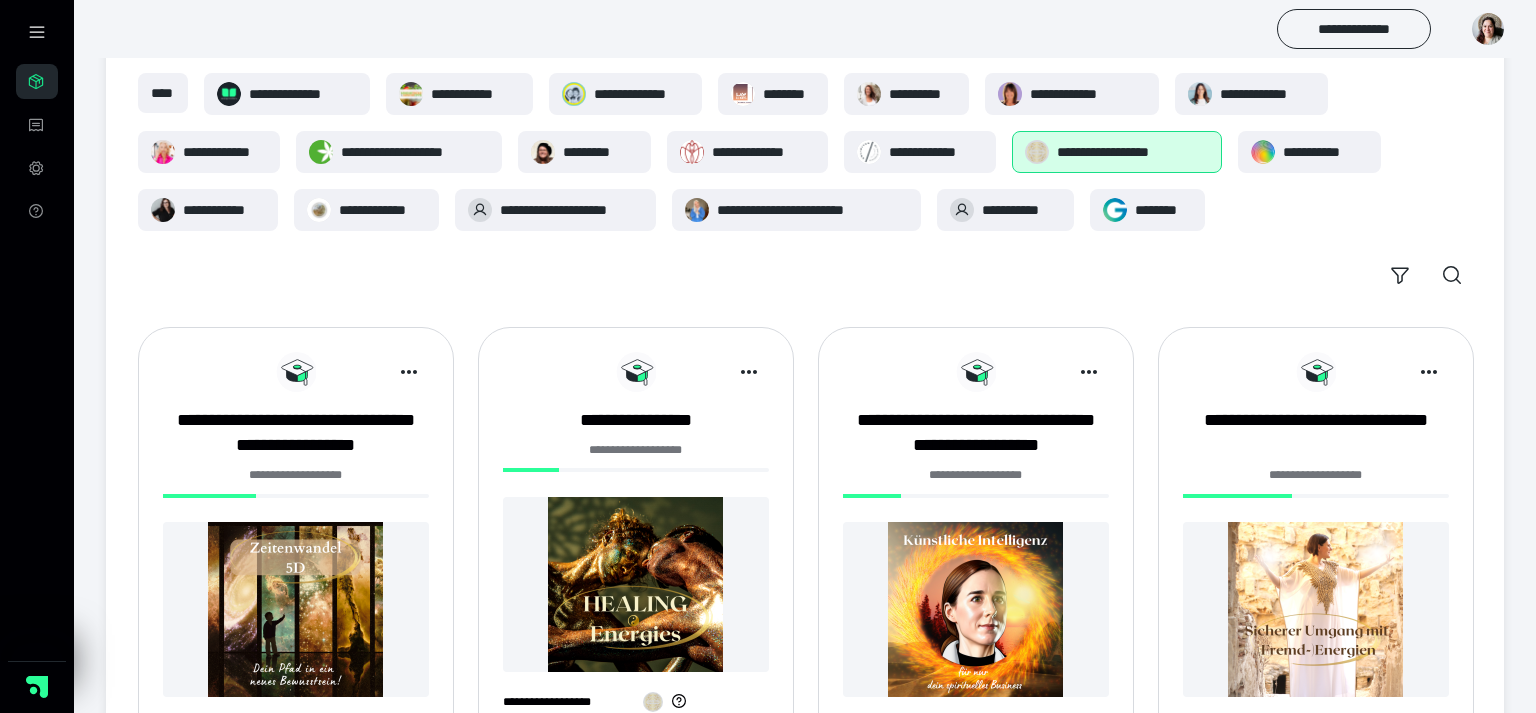 scroll, scrollTop: 211, scrollLeft: 0, axis: vertical 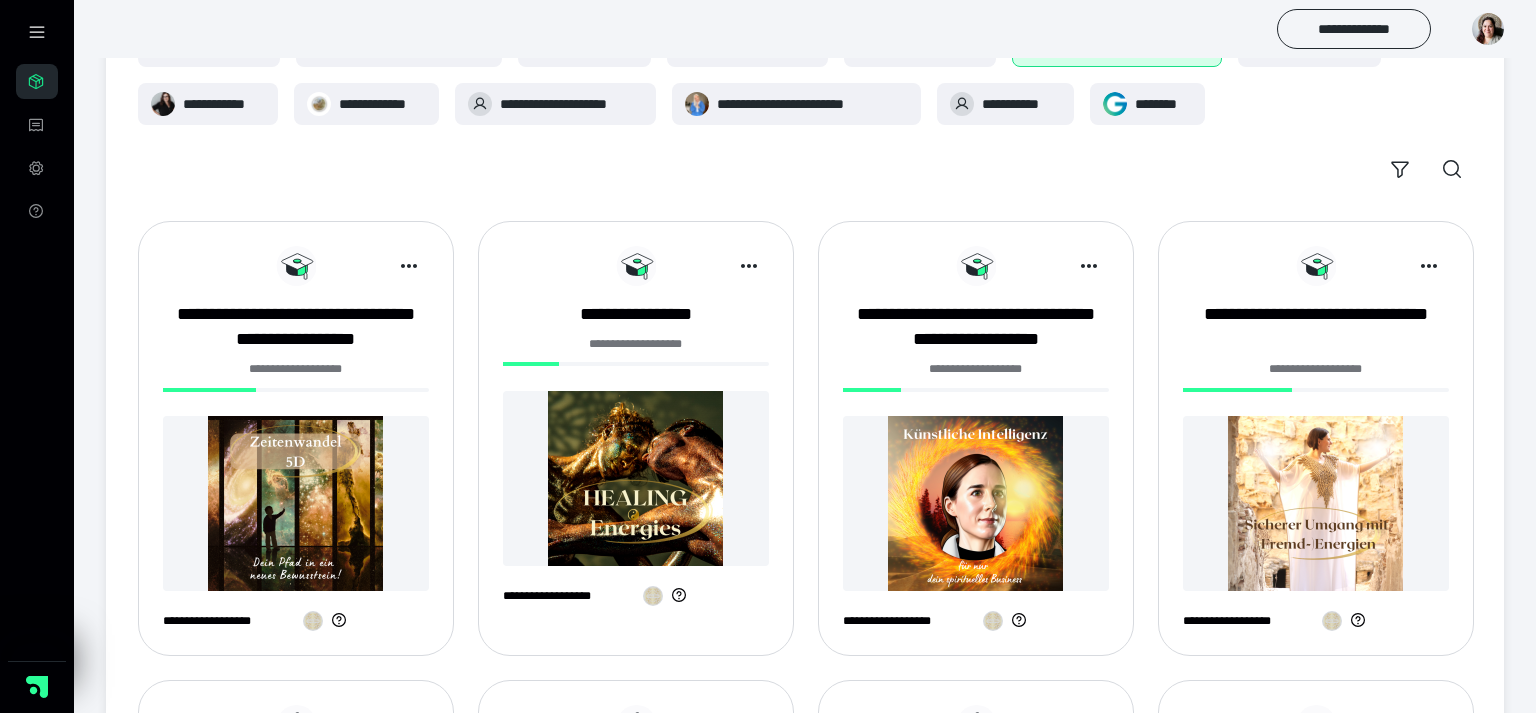 click at bounding box center [296, 503] 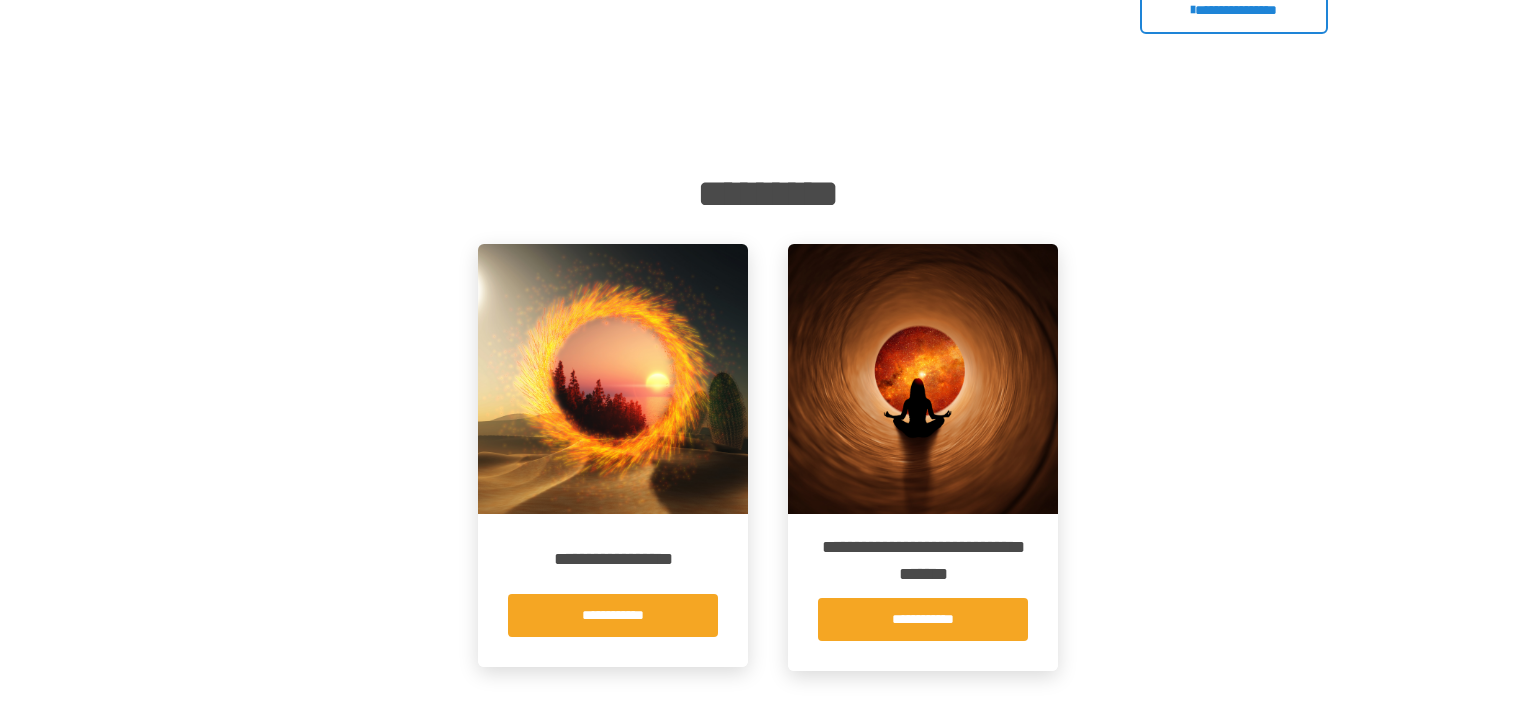 scroll, scrollTop: 52, scrollLeft: 0, axis: vertical 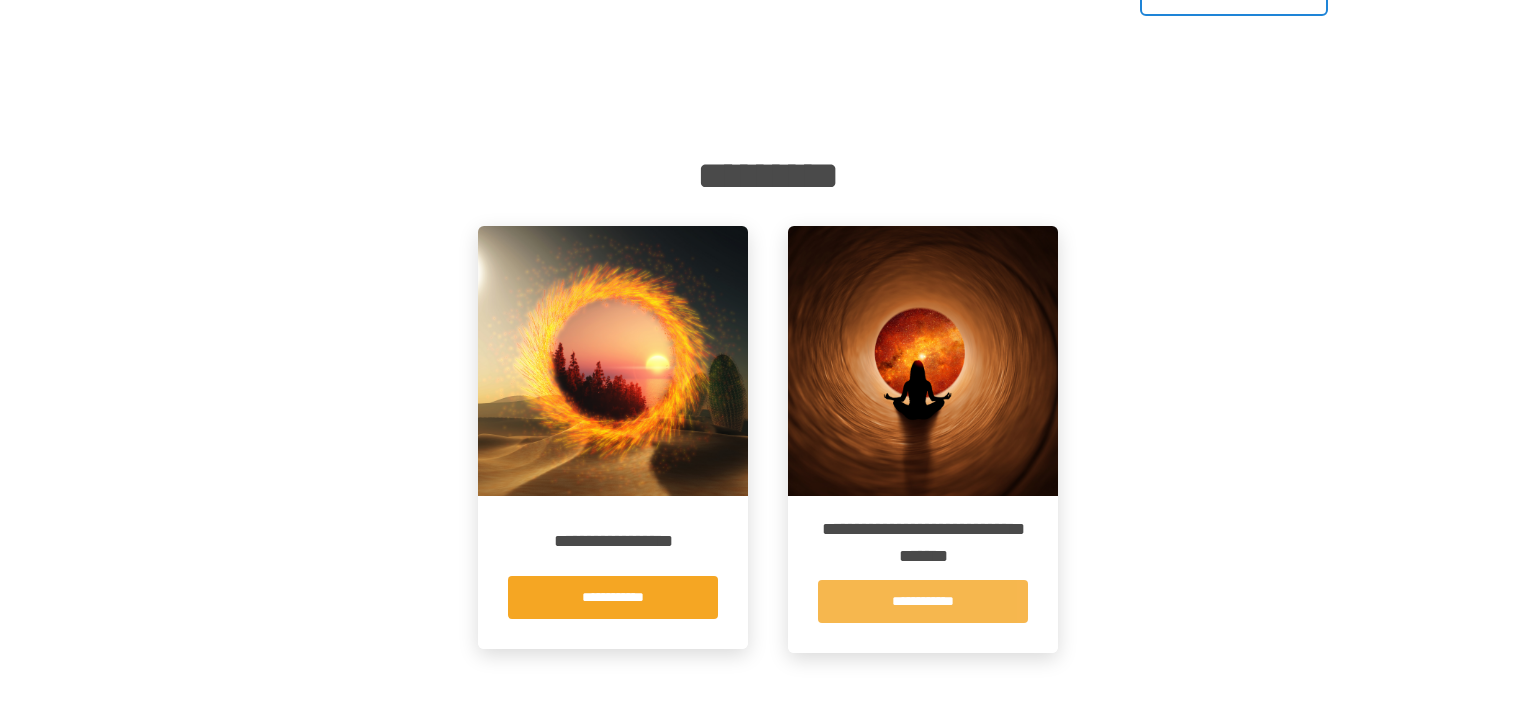 click on "**********" at bounding box center [923, 601] 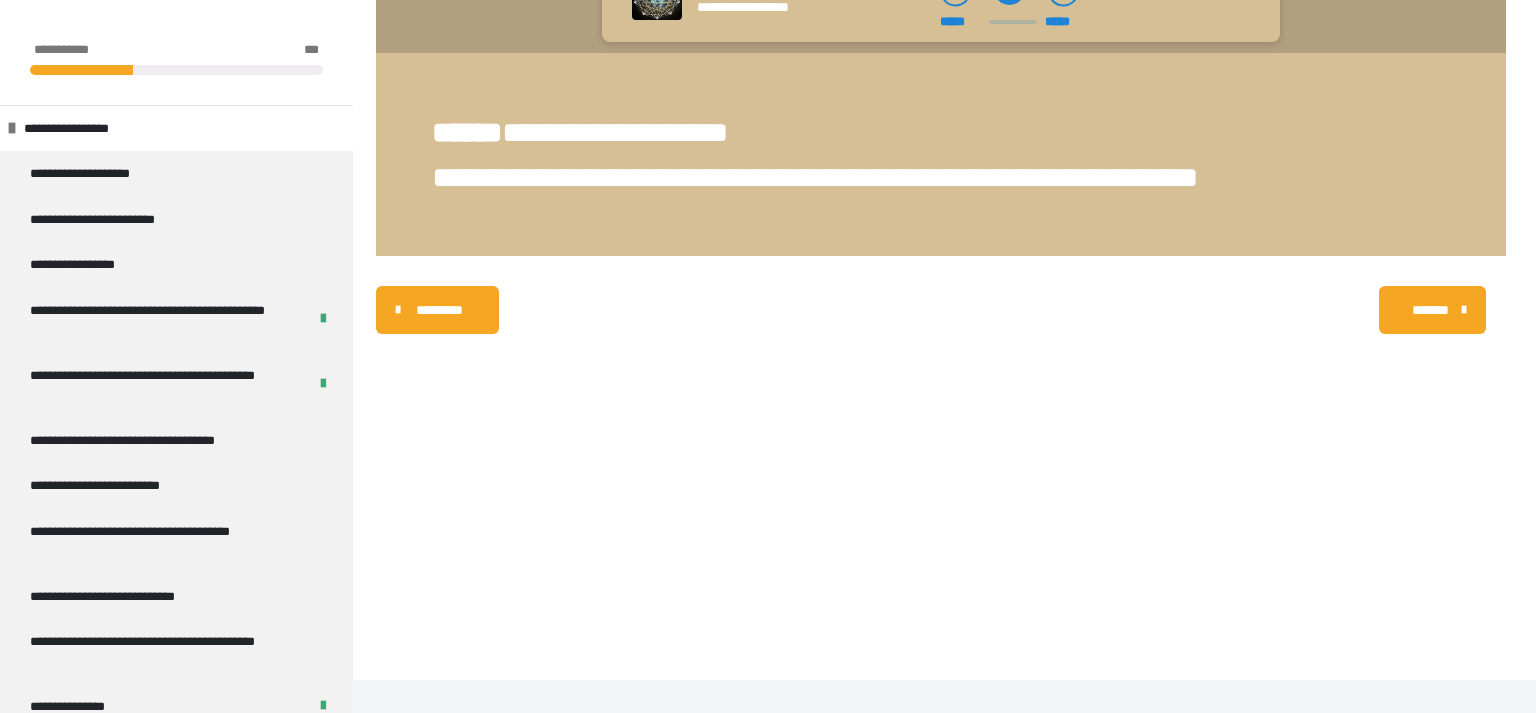 scroll, scrollTop: 690, scrollLeft: 0, axis: vertical 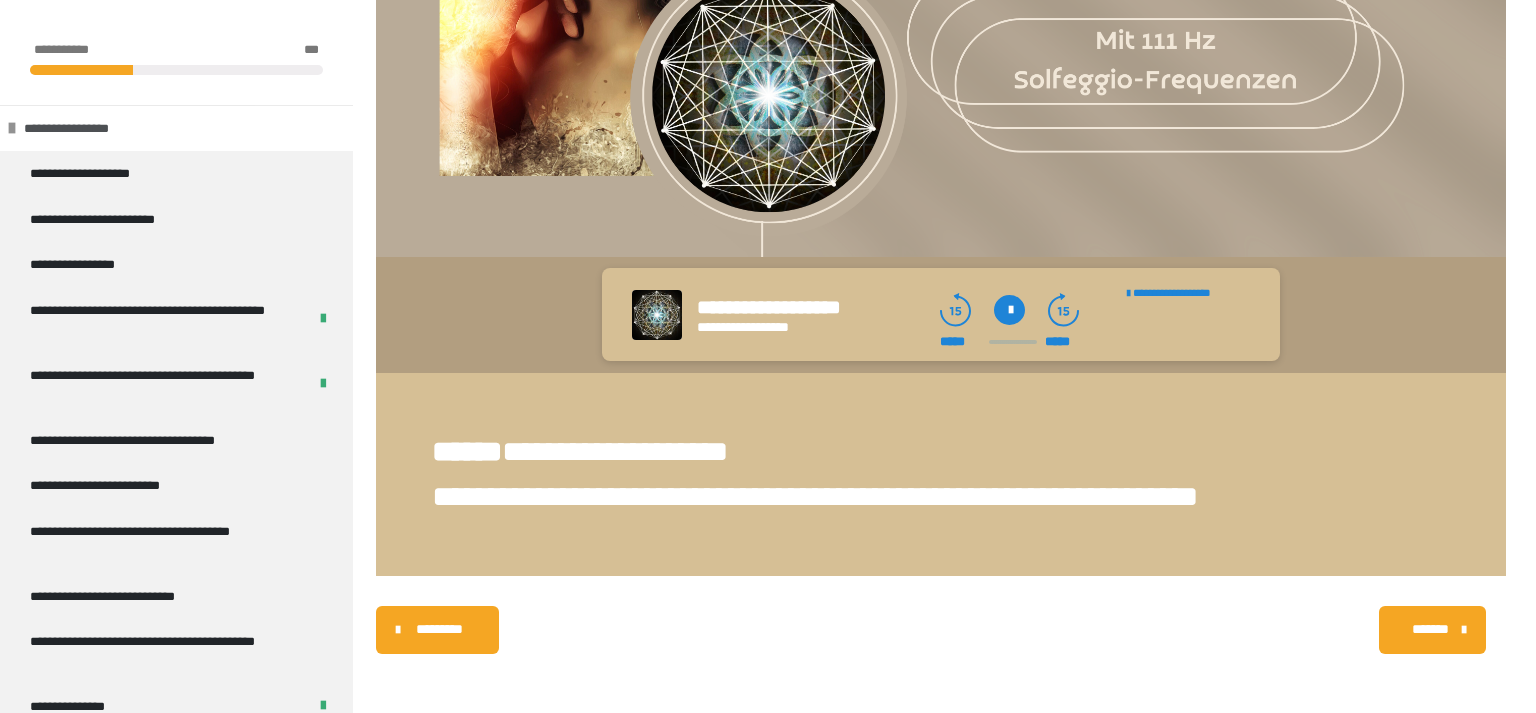 click at bounding box center [12, 128] 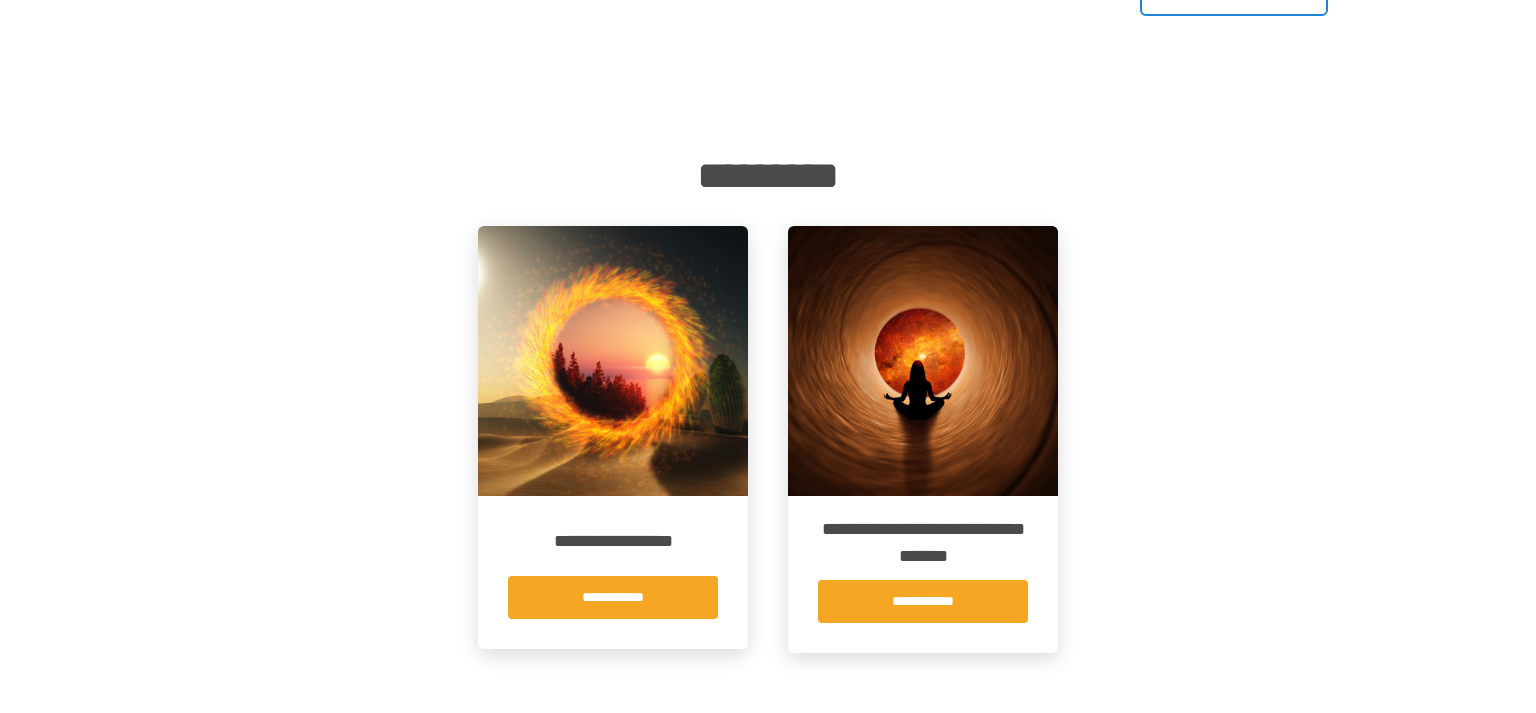 scroll, scrollTop: 0, scrollLeft: 0, axis: both 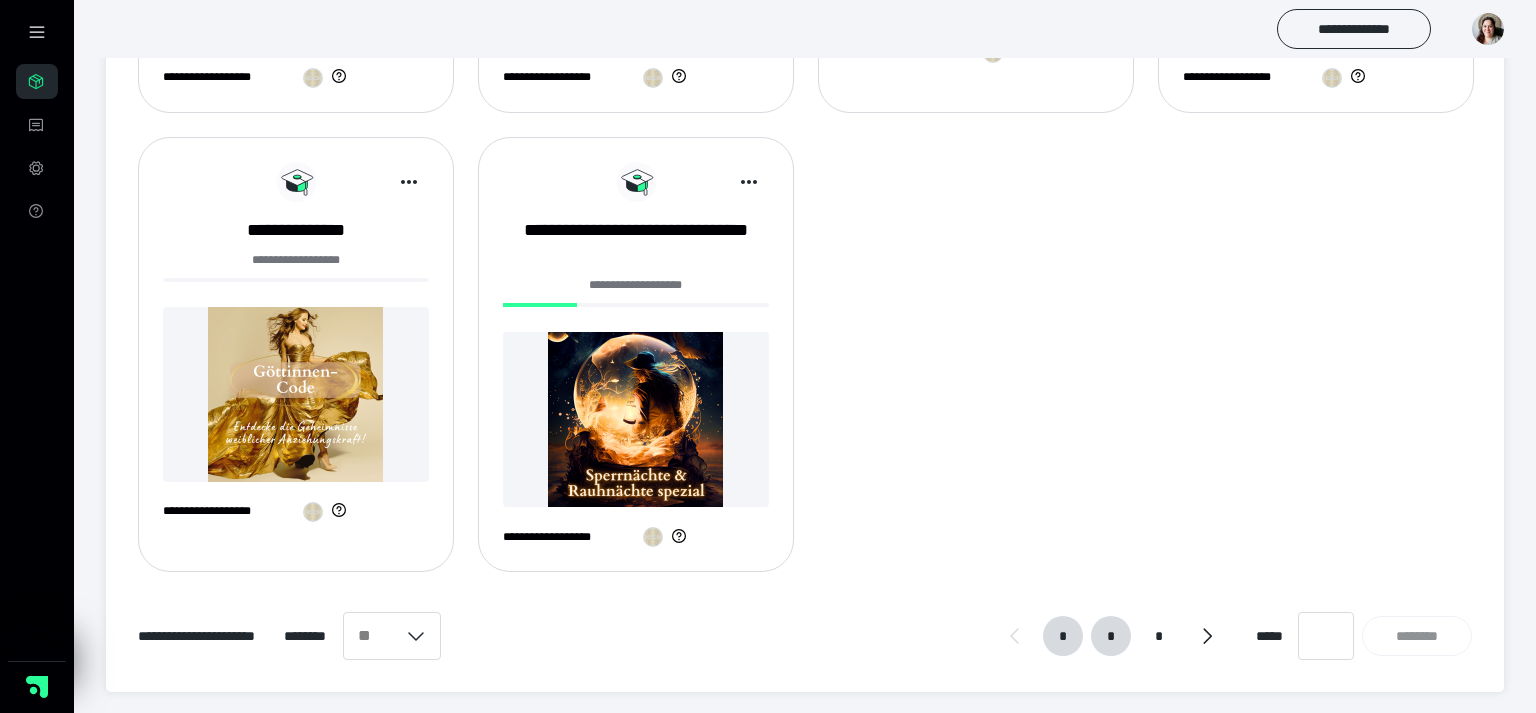 click on "*" at bounding box center [1111, 636] 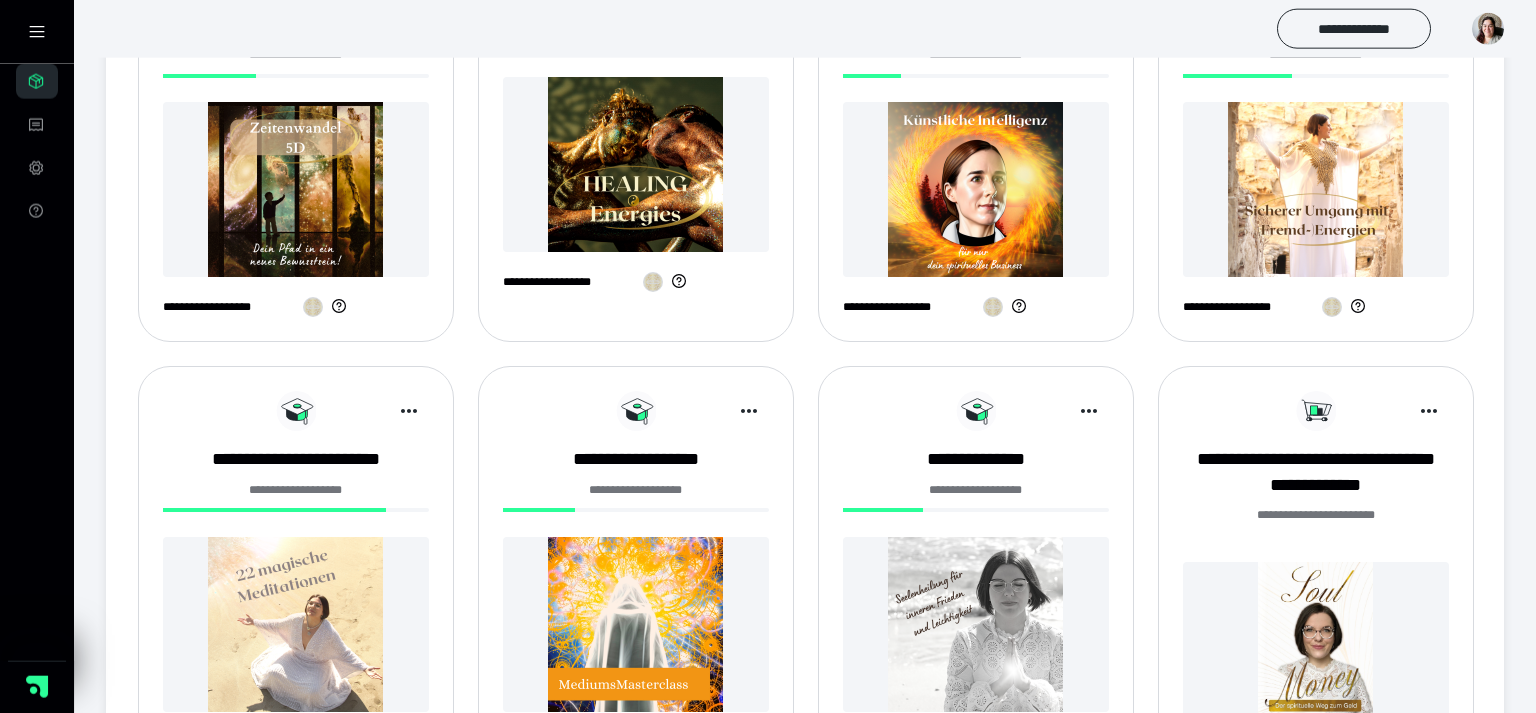 scroll, scrollTop: 633, scrollLeft: 0, axis: vertical 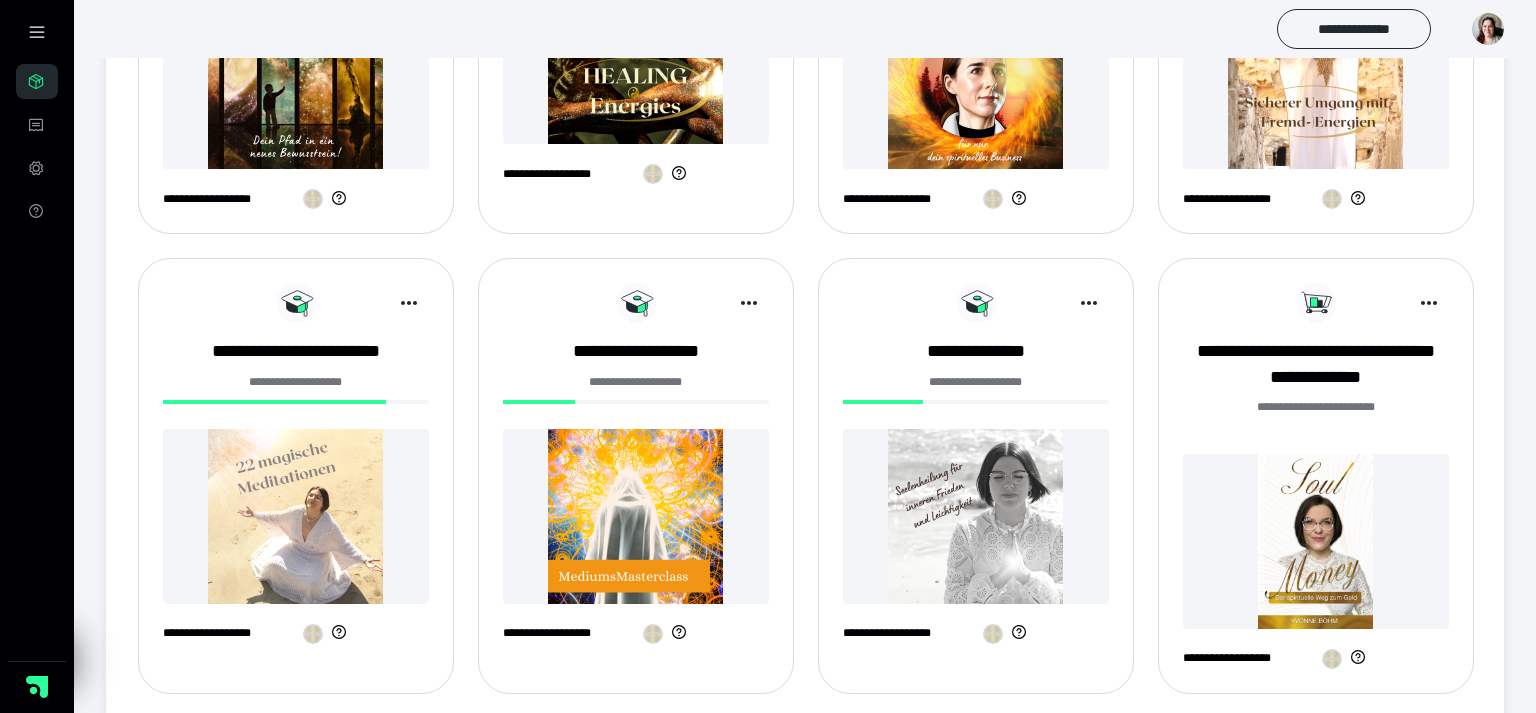 click at bounding box center (296, 516) 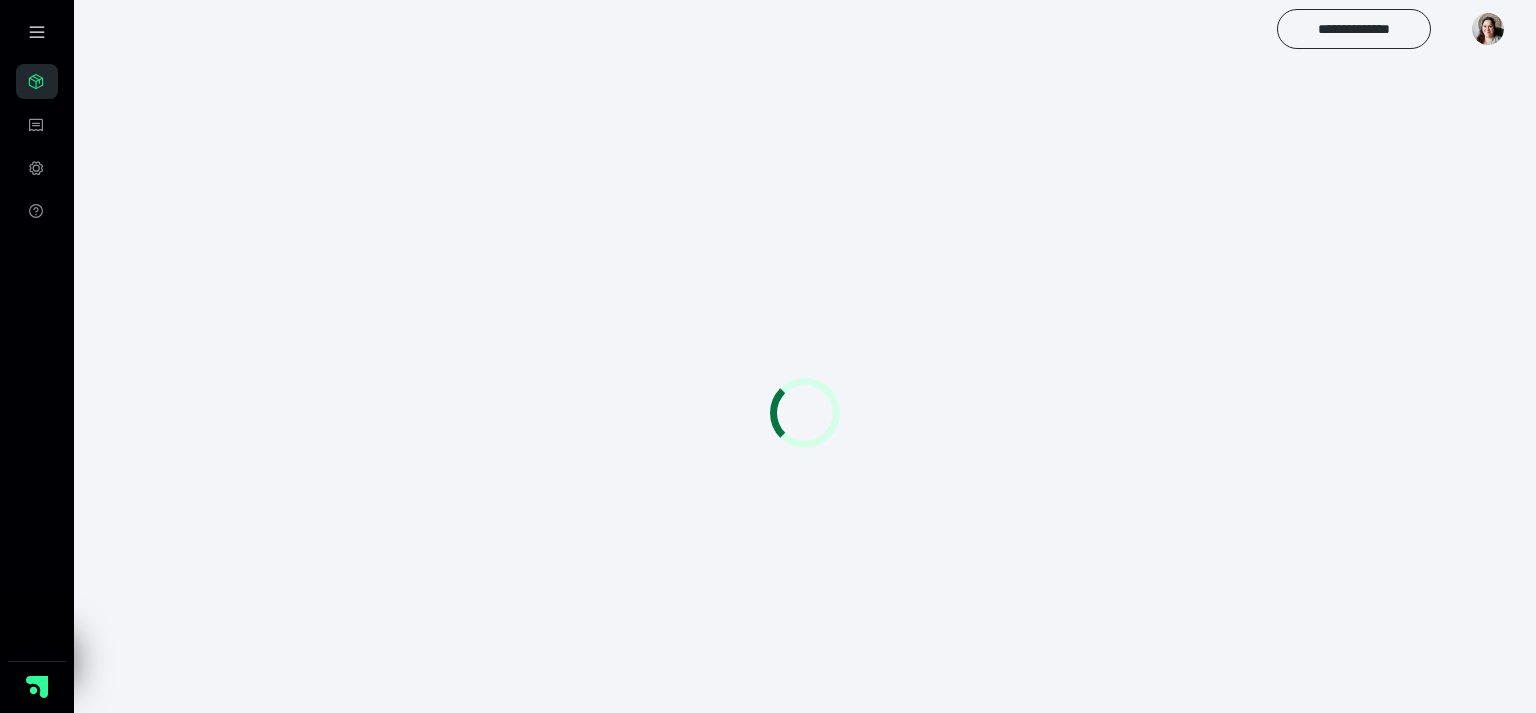 scroll, scrollTop: 0, scrollLeft: 0, axis: both 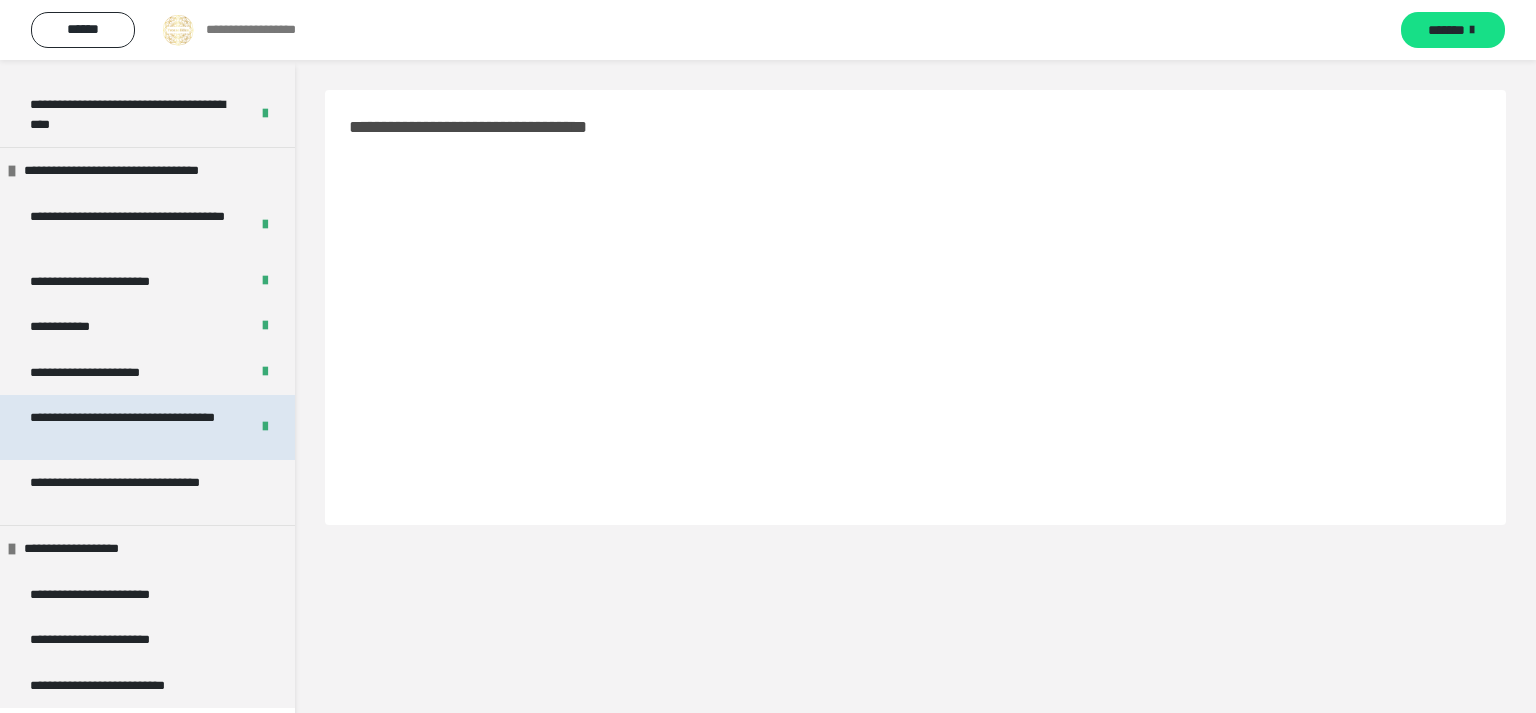 click on "**********" at bounding box center [131, 427] 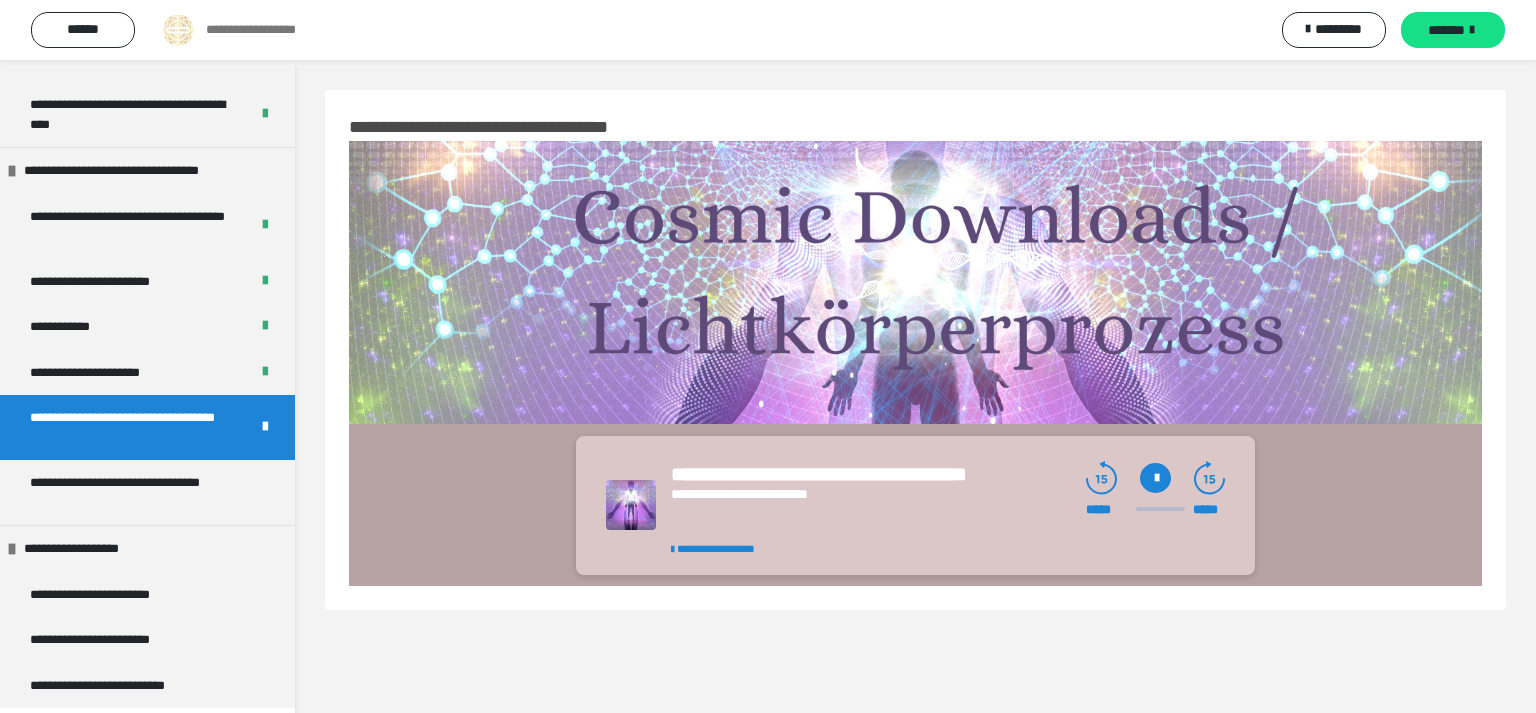 click at bounding box center (1155, 478) 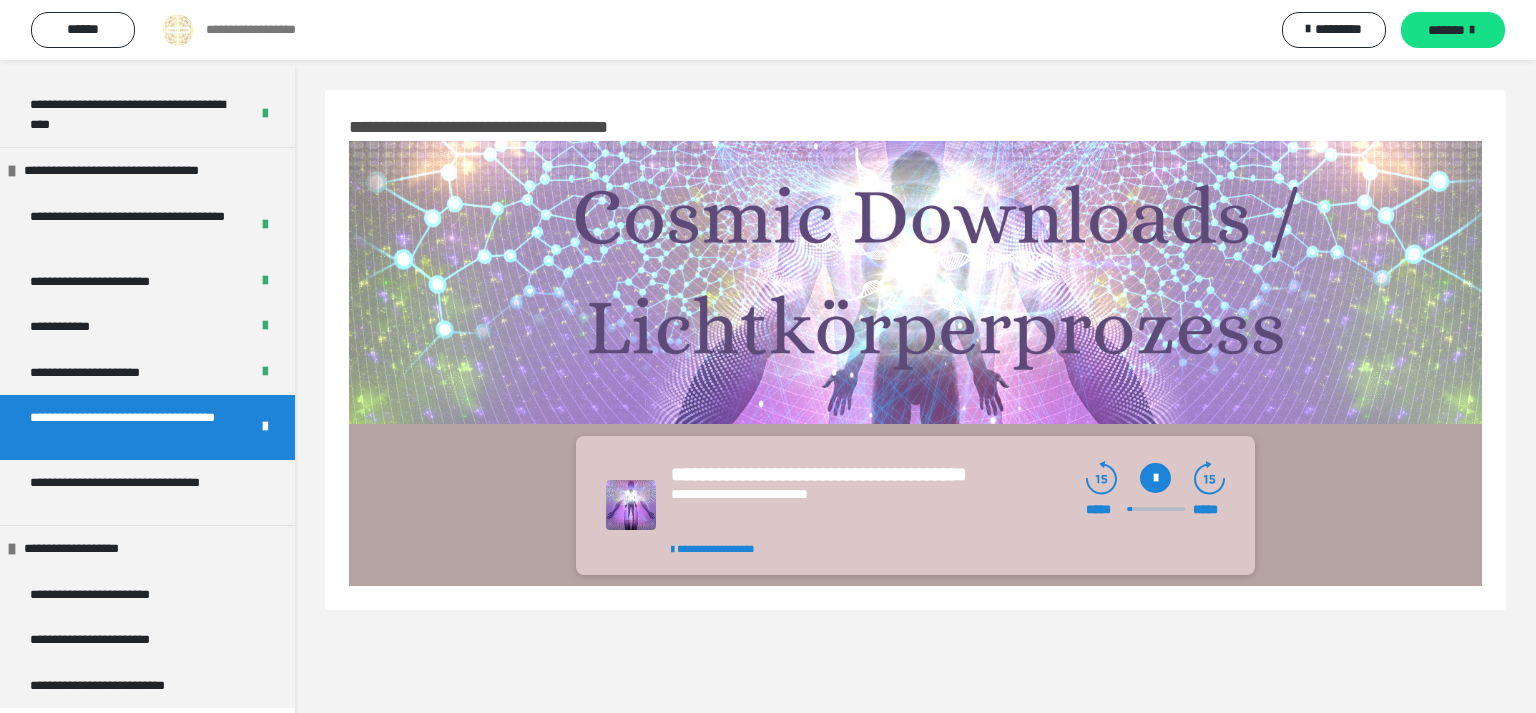 click at bounding box center (1155, 478) 